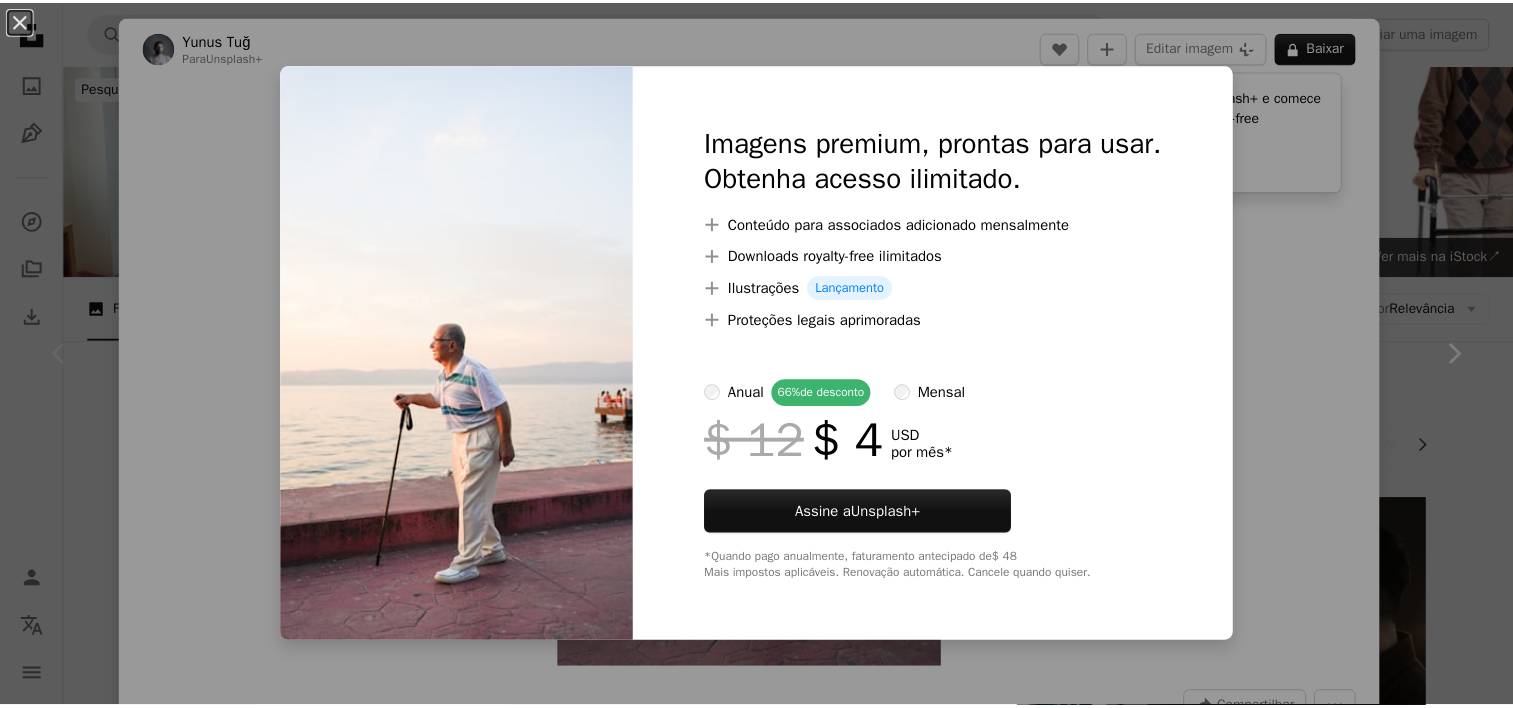 scroll, scrollTop: 500, scrollLeft: 0, axis: vertical 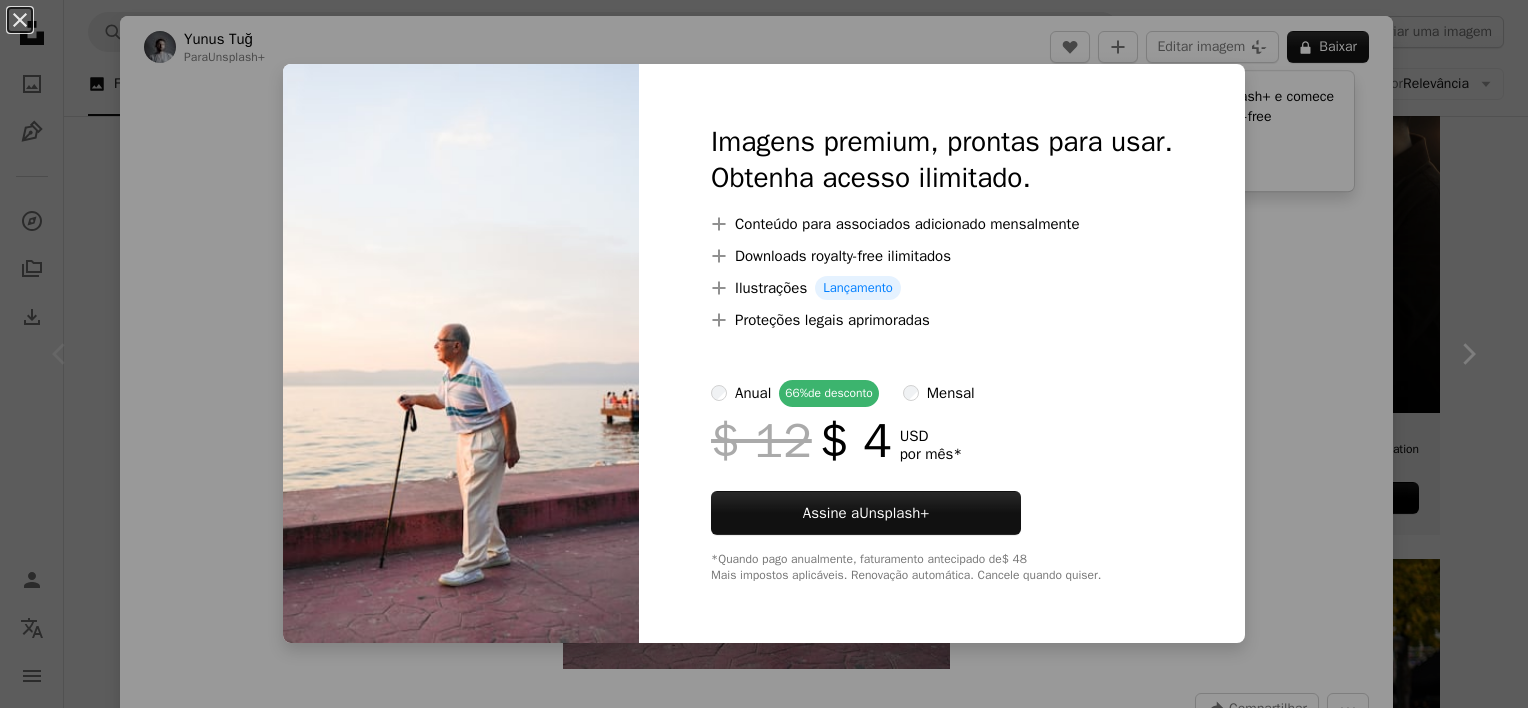 click on "An X shape Imagens premium, prontas para usar. Obtenha acesso ilimitado. A plus sign Conteúdo para associados adicionado mensalmente A plus sign Downloads royalty-free ilimitados A plus sign Ilustrações  Lançamento A plus sign Proteções legais aprimoradas anual 66%  de desconto mensal $ 12   $ 4 USD por mês * Assine a  Unsplash+ *Quando pago anualmente, faturamento antecipado de  $ 48 Mais impostos aplicáveis. Renovação automática. Cancele quando quiser." at bounding box center [764, 354] 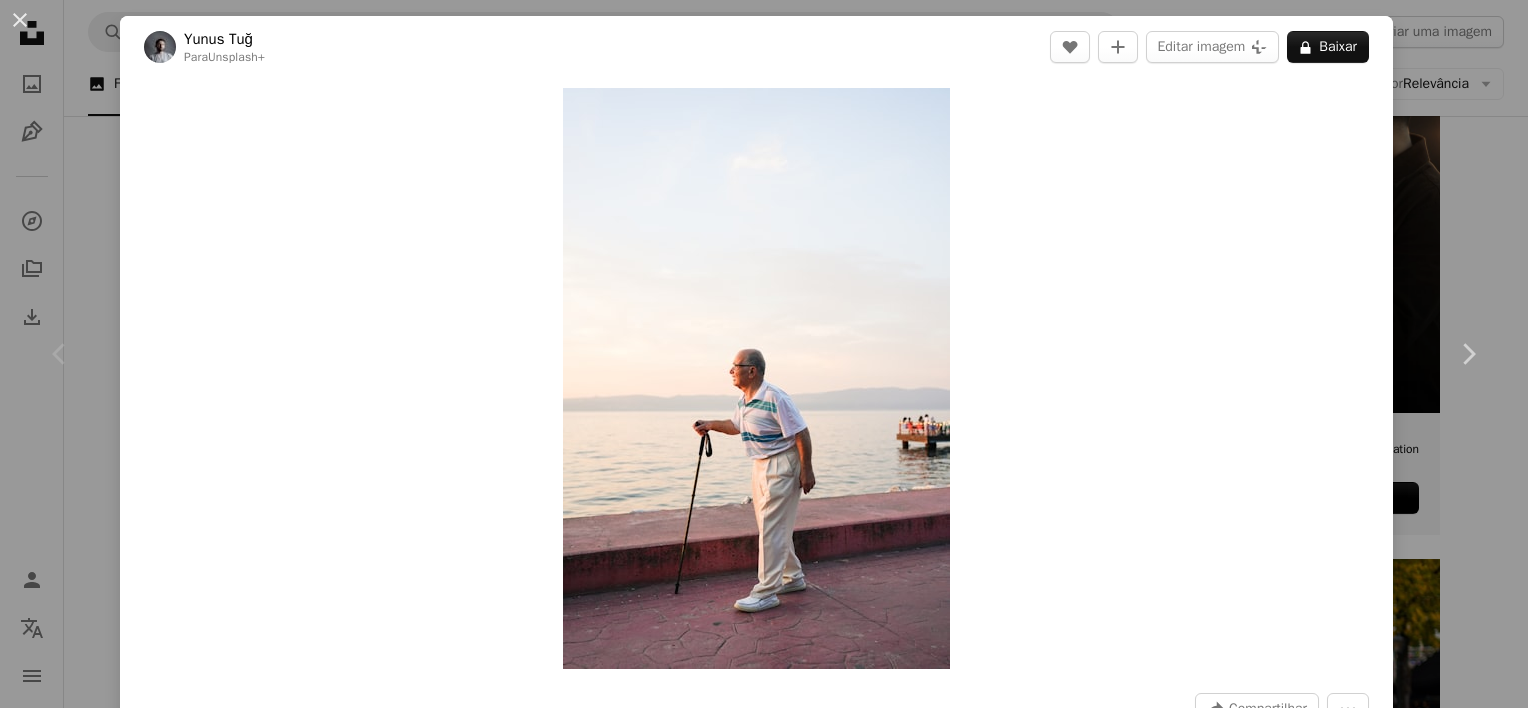 click on "An X shape Chevron left Chevron right [NAME] Para Unsplash+ A heart A plus sign Editar imagem Plus sign for Unsplash+ A lock Baixar Zoom in A forward-right arrow Compartilhar More Actions Calendar outlined Publicada em 7 de [MONTH] de 2023 Camera SONY, ILCE-7M4 Safety Com a Licença da Unsplash+ diversidade velho idoso velho cara de homem sênior homem mais velho Idosos avô bengala homem sênior homem velho andando geração mais velha Imagens de domínio público Desta série Chevron right Plus sign for Unsplash+ Plus sign for Unsplash+ Plus sign for Unsplash+ Plus sign for Unsplash+ Plus sign for Unsplash+ Plus sign for Unsplash+ Plus sign for Unsplash+ Plus sign for Unsplash+ Plus sign for Unsplash+ Plus sign for Unsplash+ Plus sign for Unsplash+ Imagens relacionadas Plus sign for Unsplash+ A heart A plus sign [NAME] Para Unsplash+ A lock Baixar Plus sign for Unsplash+ A heart A plus sign [NAME] Para Unsplash+ A lock Baixar Plus sign for Unsplash+ A heart A plus sign [NAME] Para Unsplash+ A lock Baixar Plus sign for Unsplash+ A heart A plus sign [NAME] Para Unsplash+ A lock" at bounding box center [764, 354] 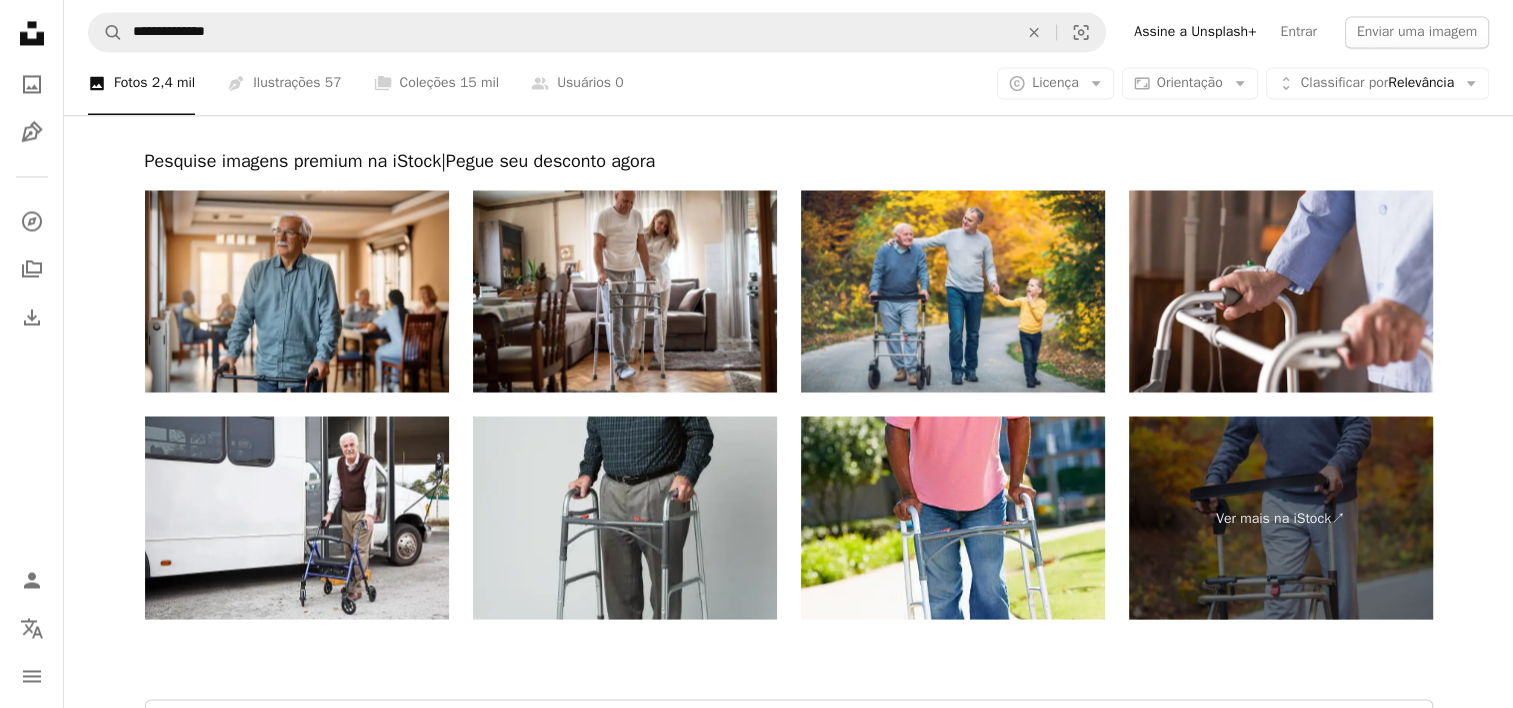 scroll, scrollTop: 3500, scrollLeft: 0, axis: vertical 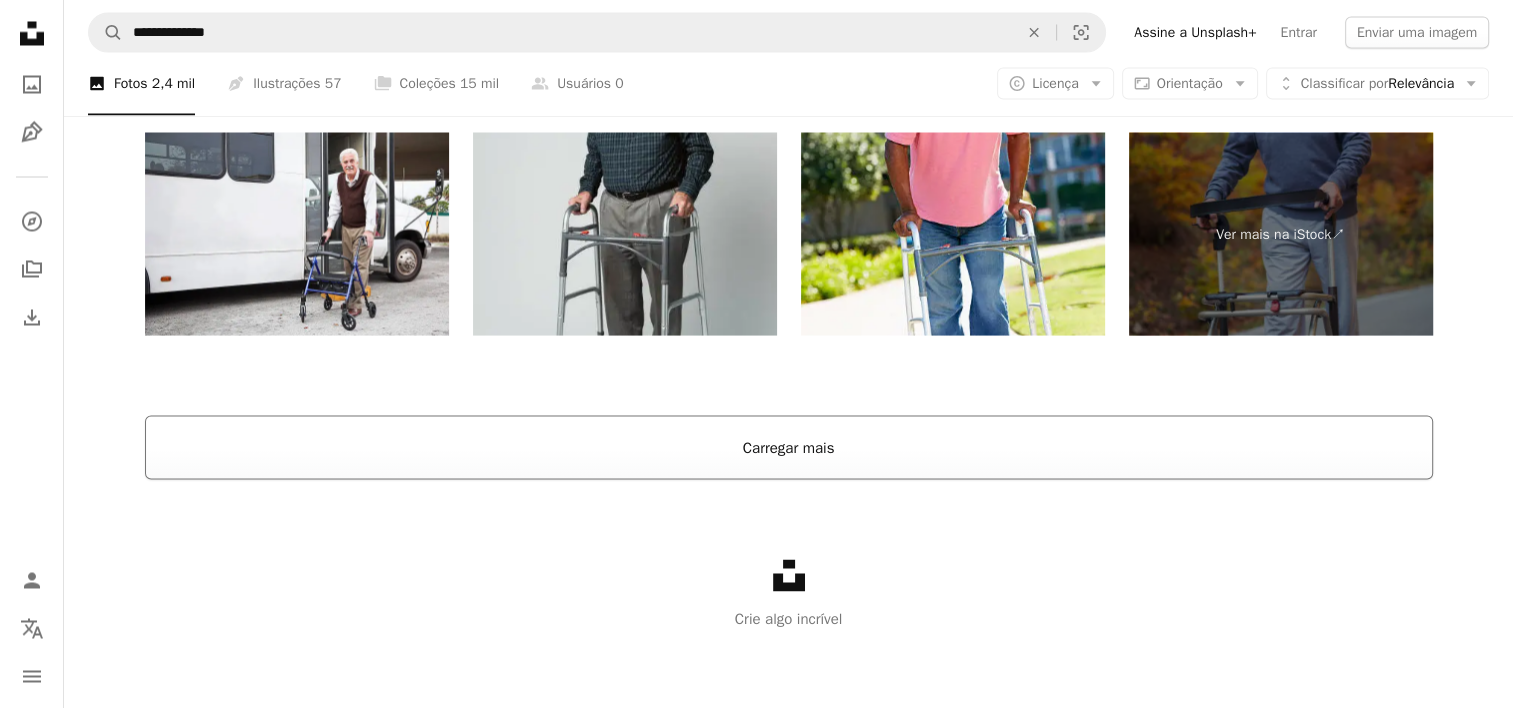 click on "Carregar mais" at bounding box center (789, 447) 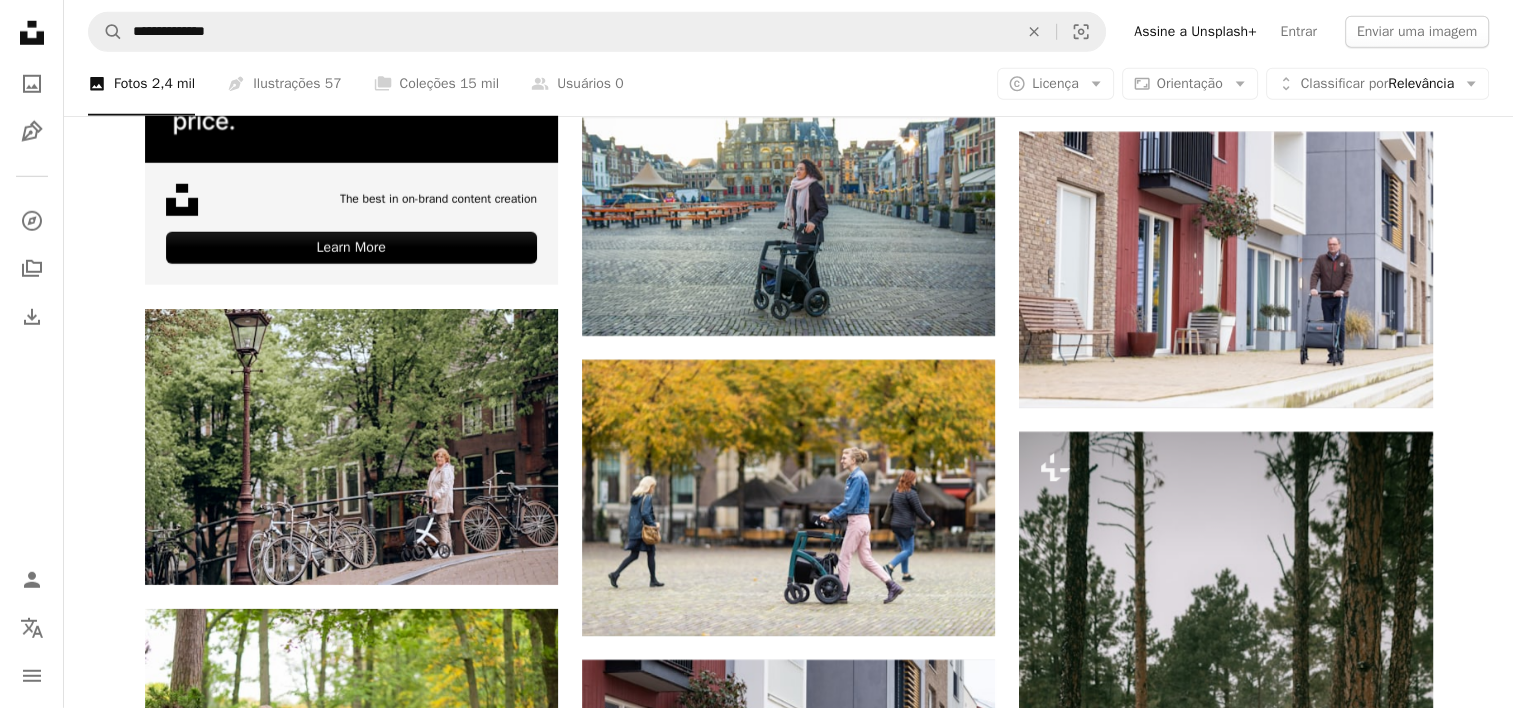 scroll, scrollTop: 6249, scrollLeft: 0, axis: vertical 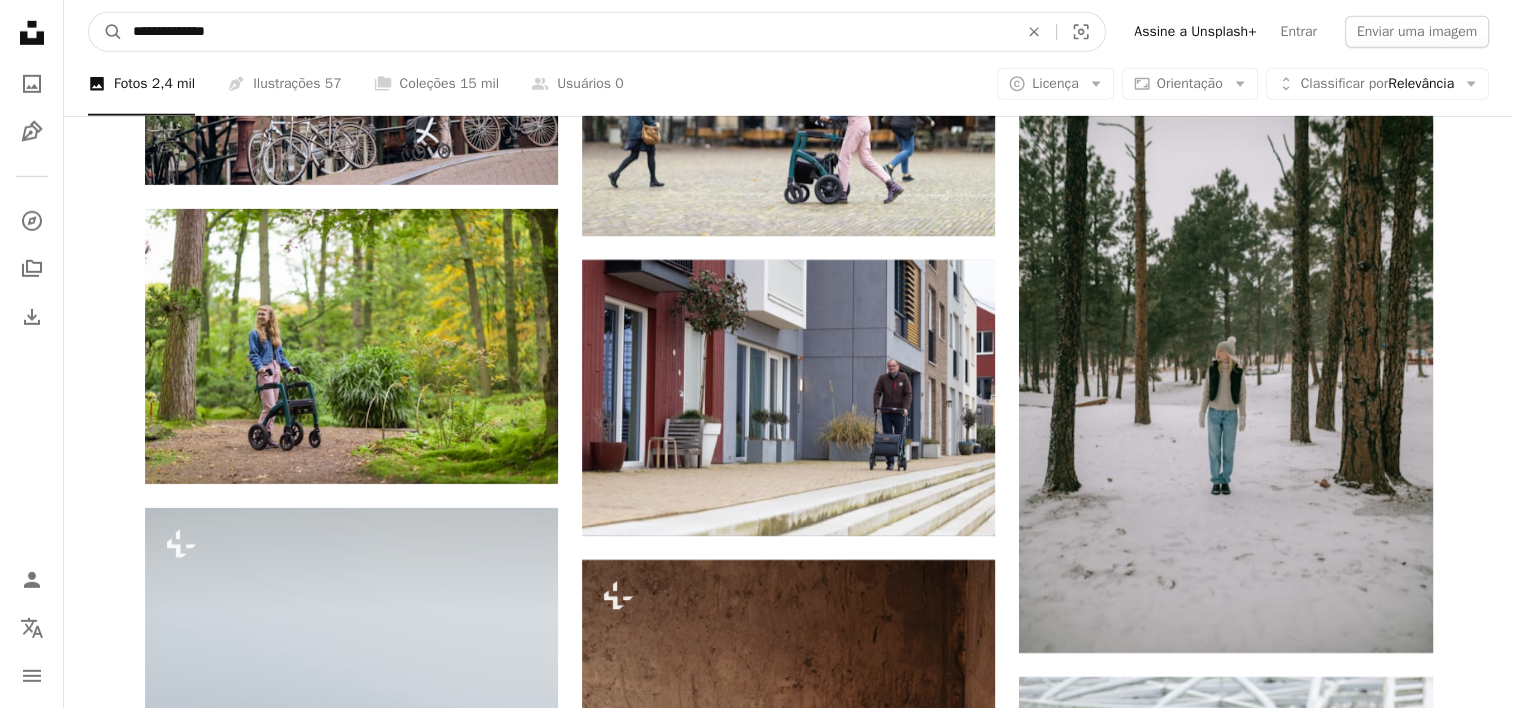 click on "**********" at bounding box center [567, 32] 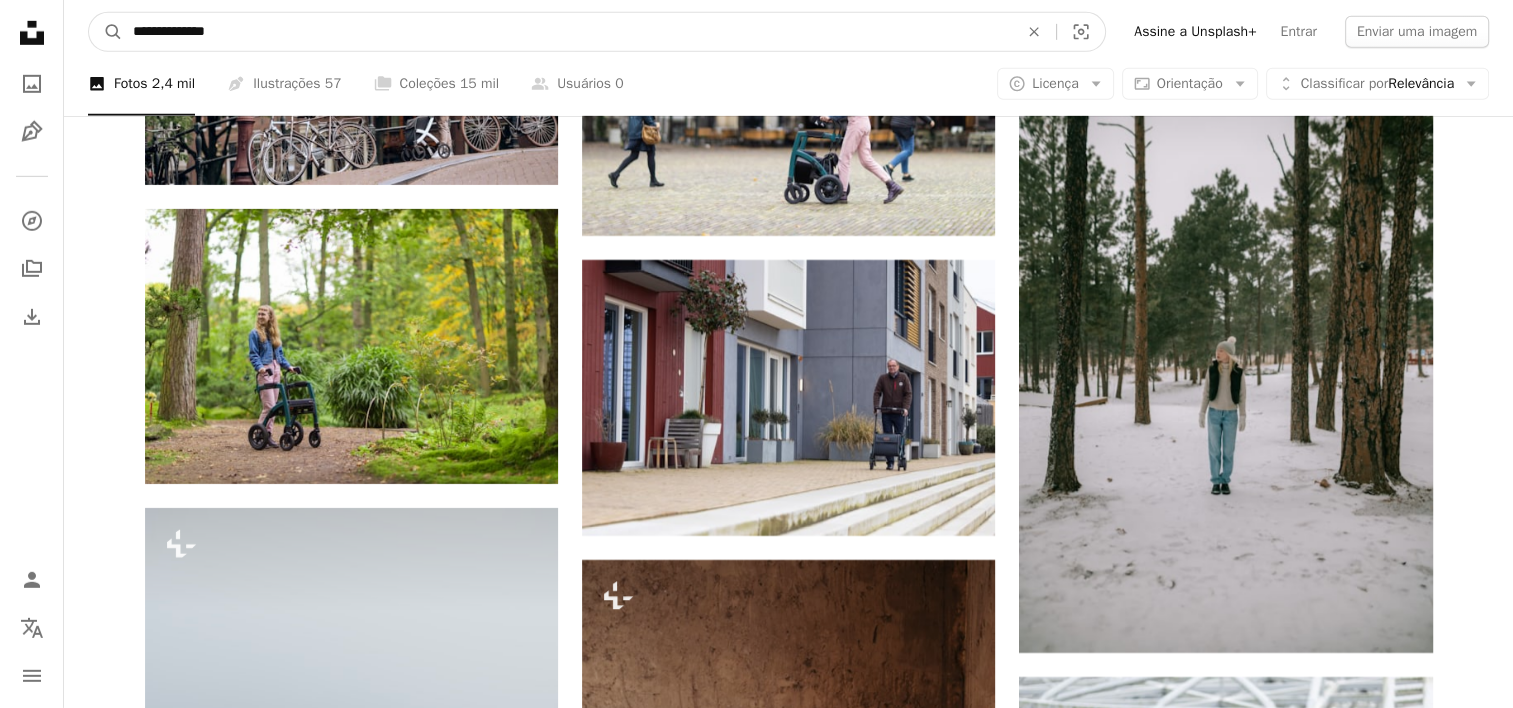type on "**********" 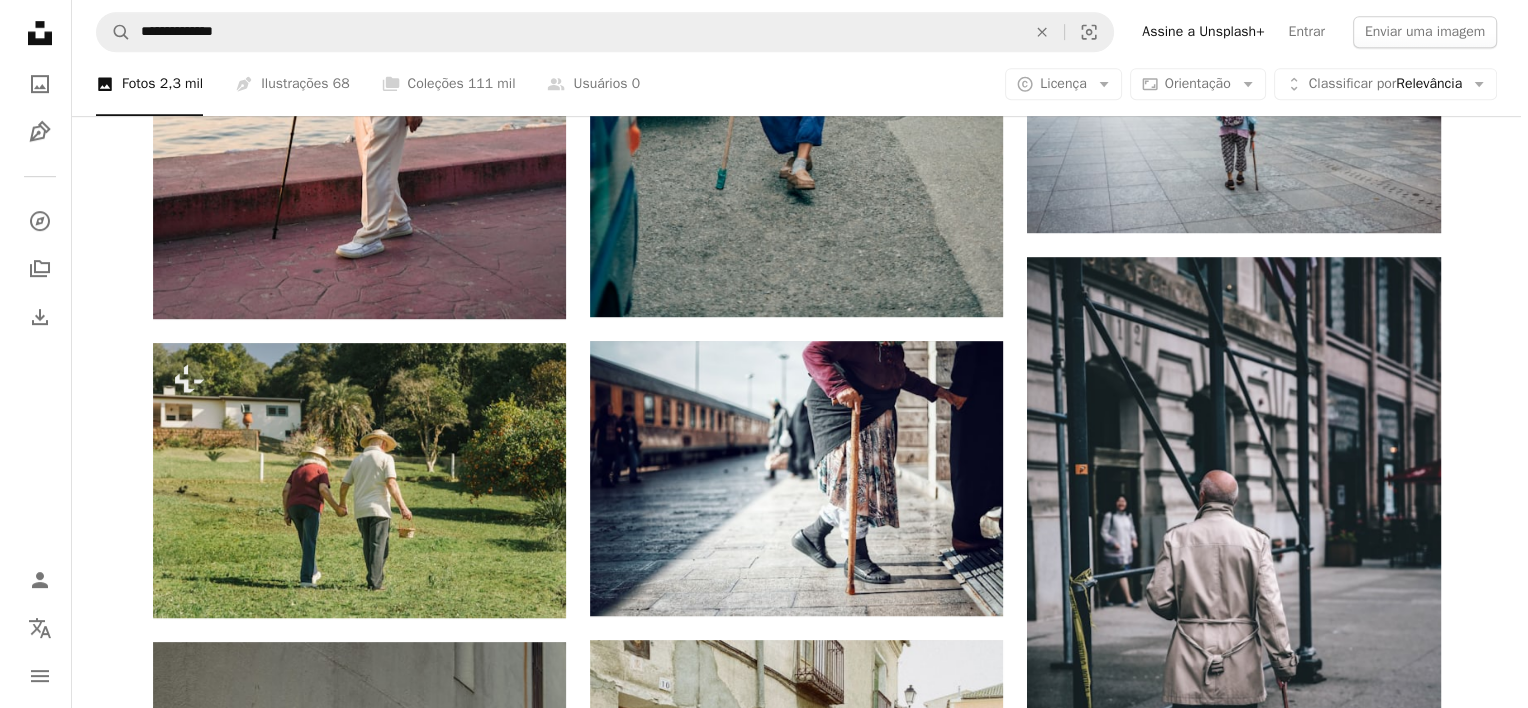 scroll, scrollTop: 900, scrollLeft: 0, axis: vertical 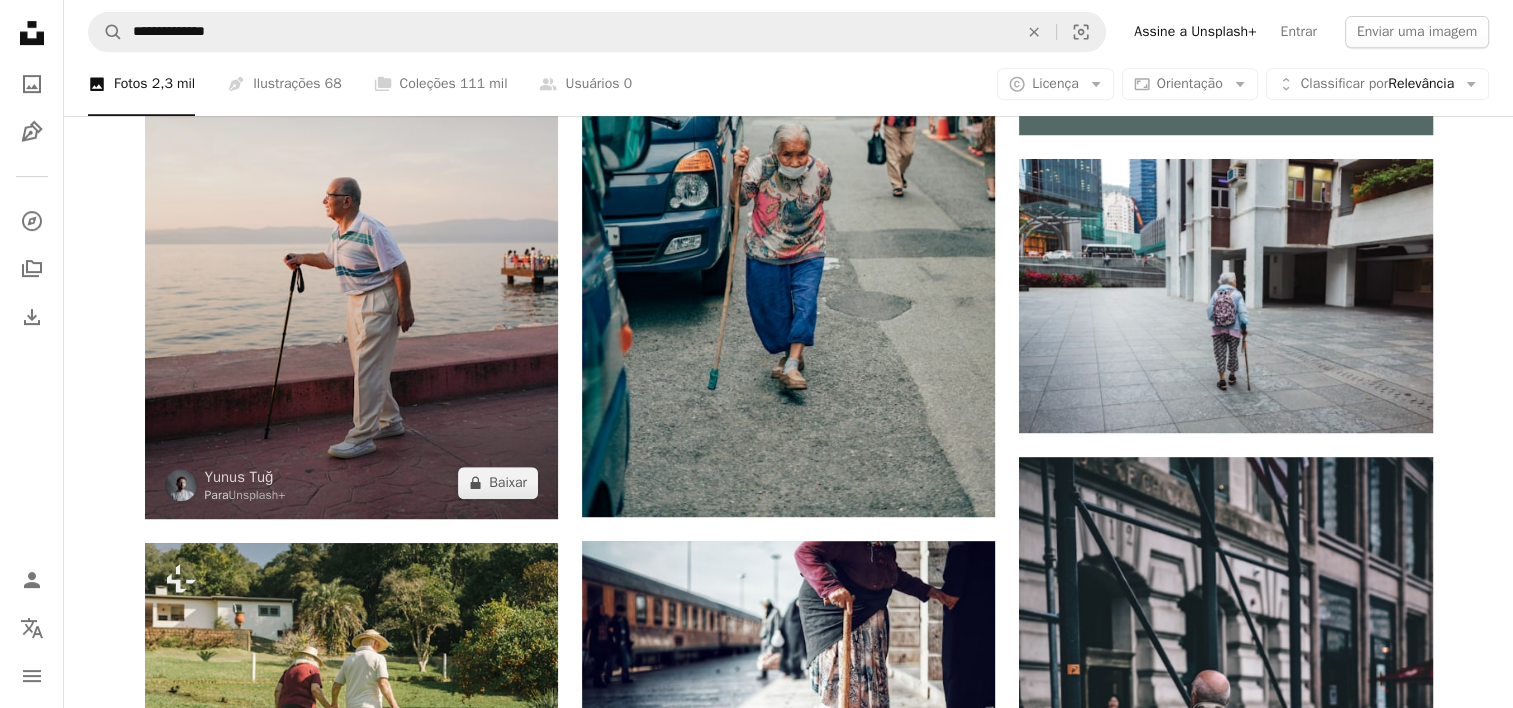 click at bounding box center (351, 209) 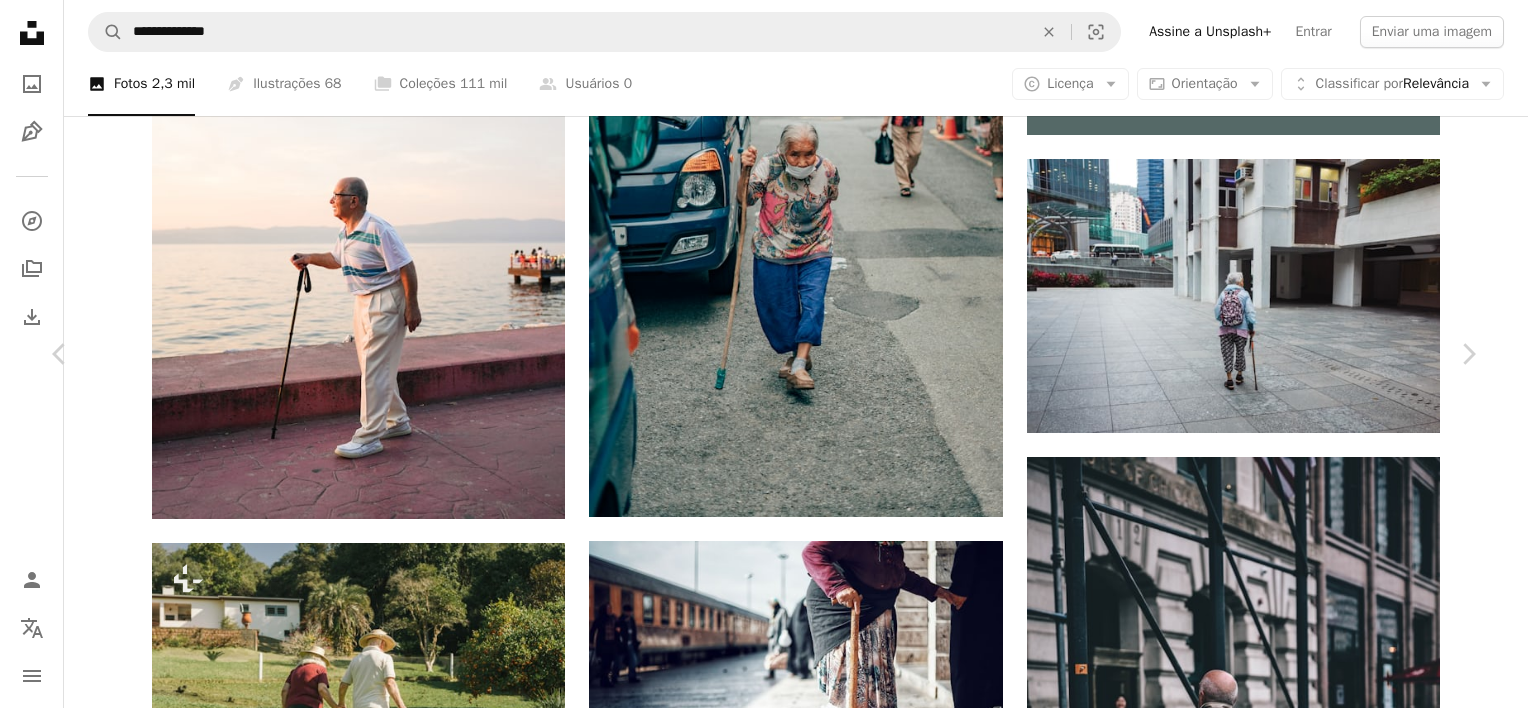 scroll, scrollTop: 0, scrollLeft: 0, axis: both 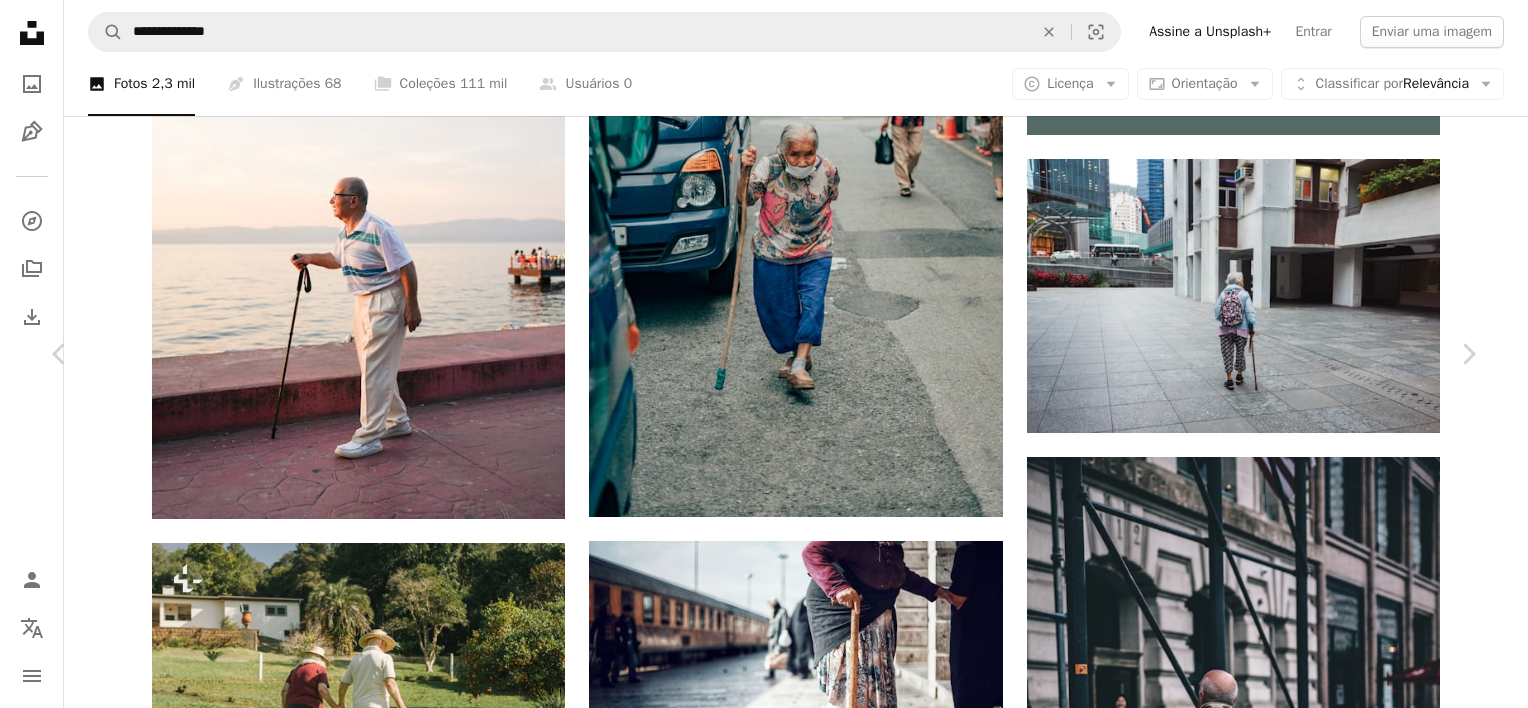 click at bounding box center [756, 4815] 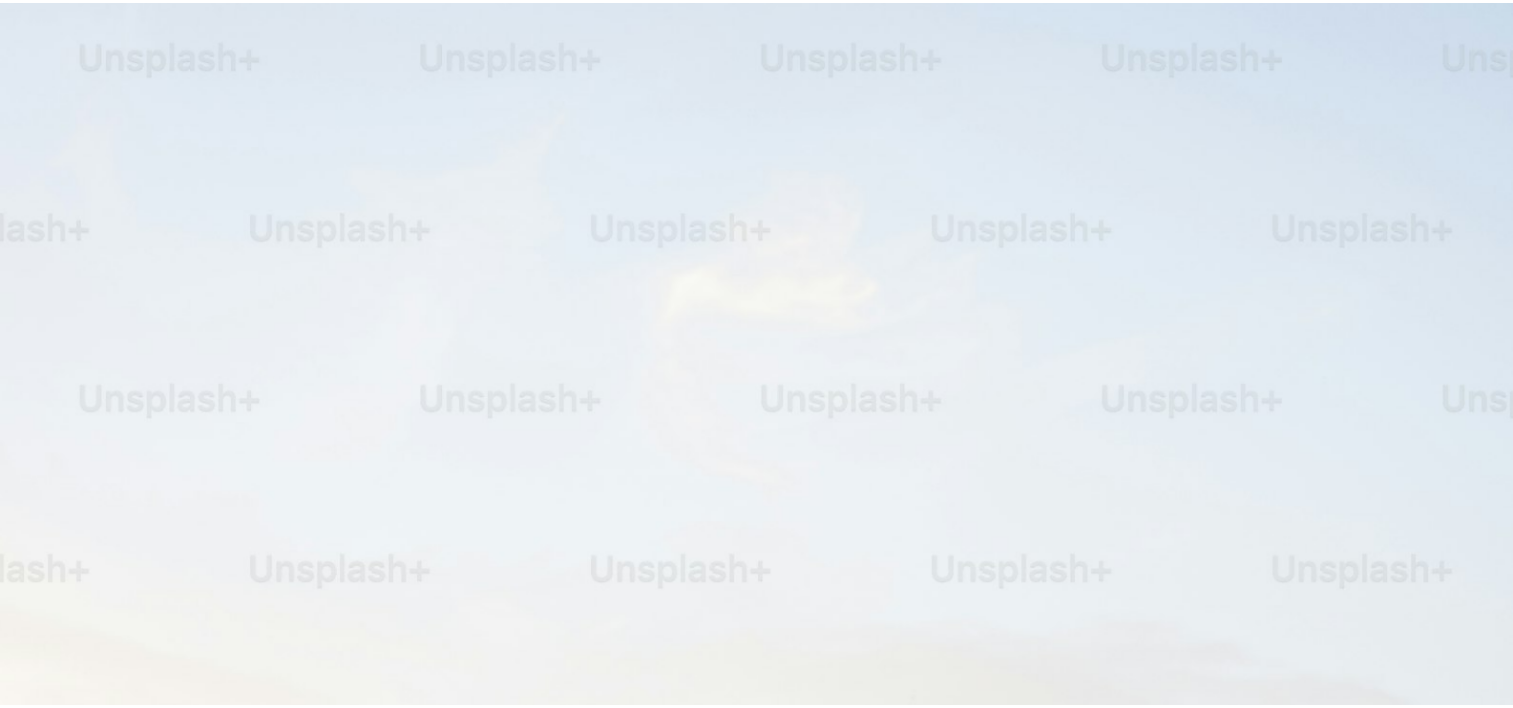 scroll, scrollTop: 771, scrollLeft: 0, axis: vertical 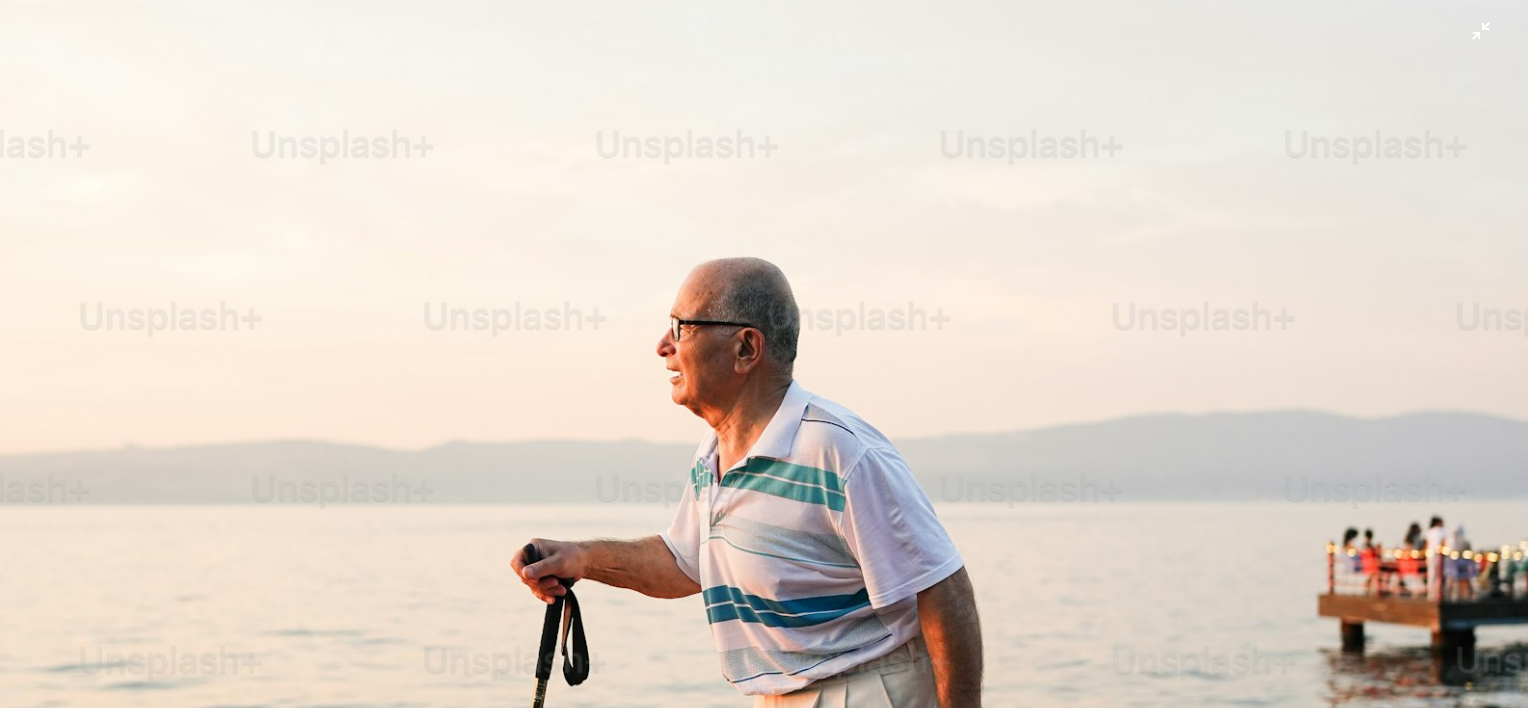 click at bounding box center (764, 375) 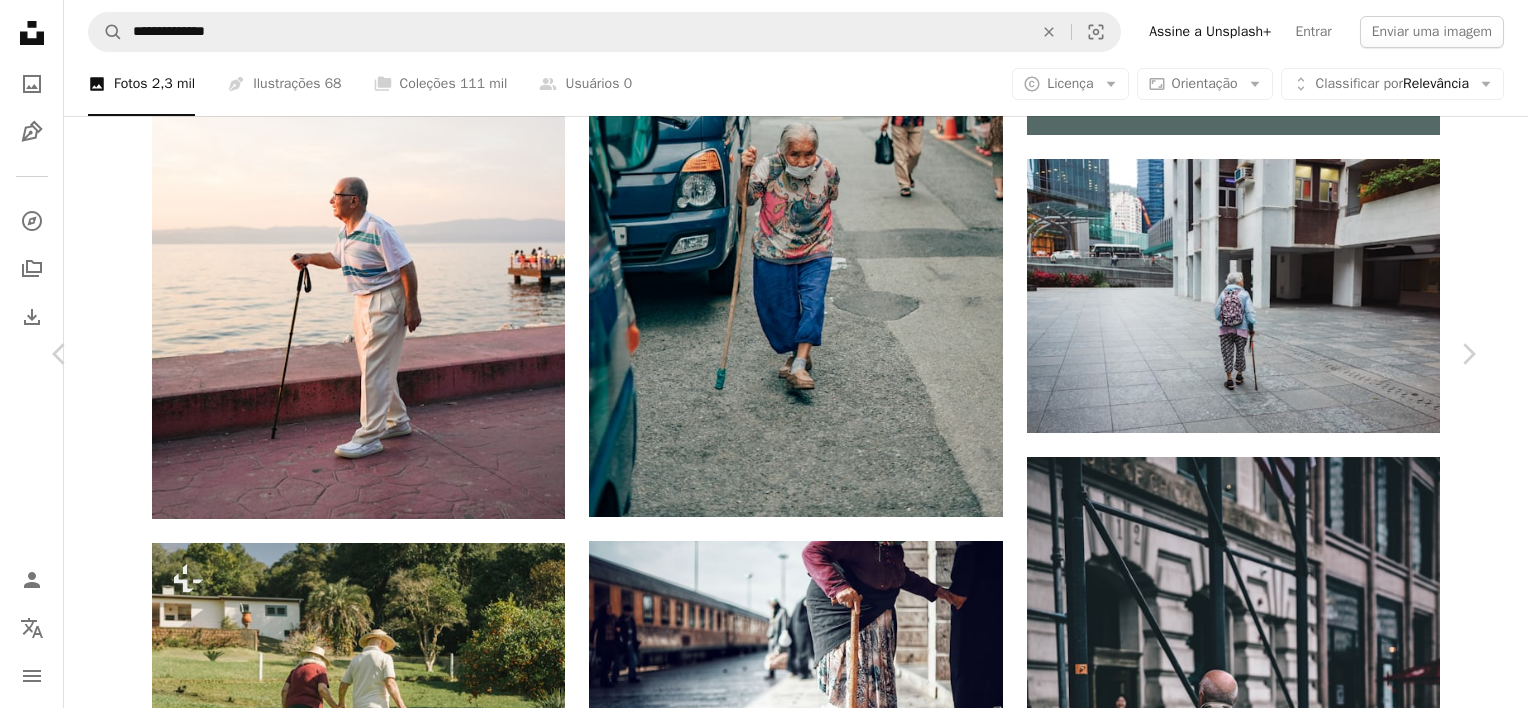 type 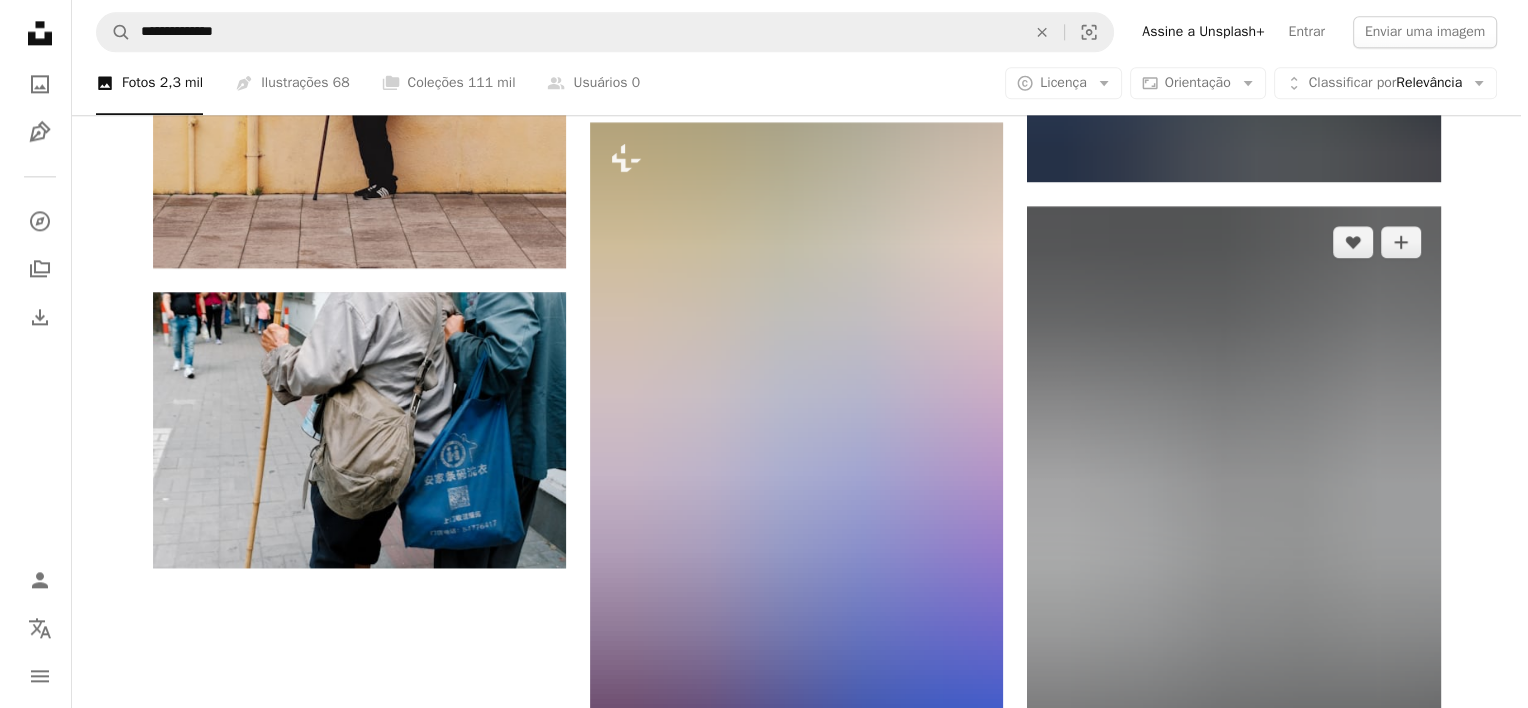 scroll, scrollTop: 2600, scrollLeft: 0, axis: vertical 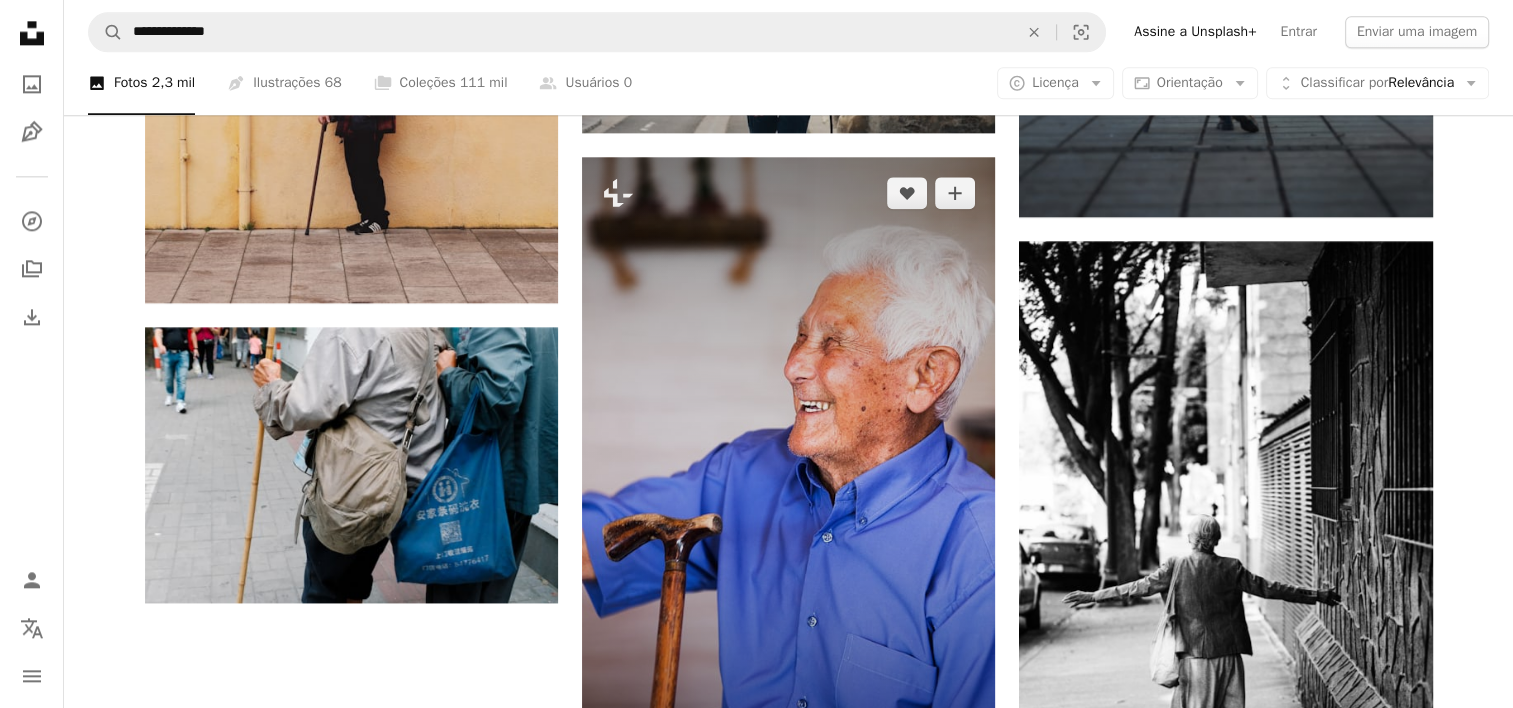 click at bounding box center [788, 467] 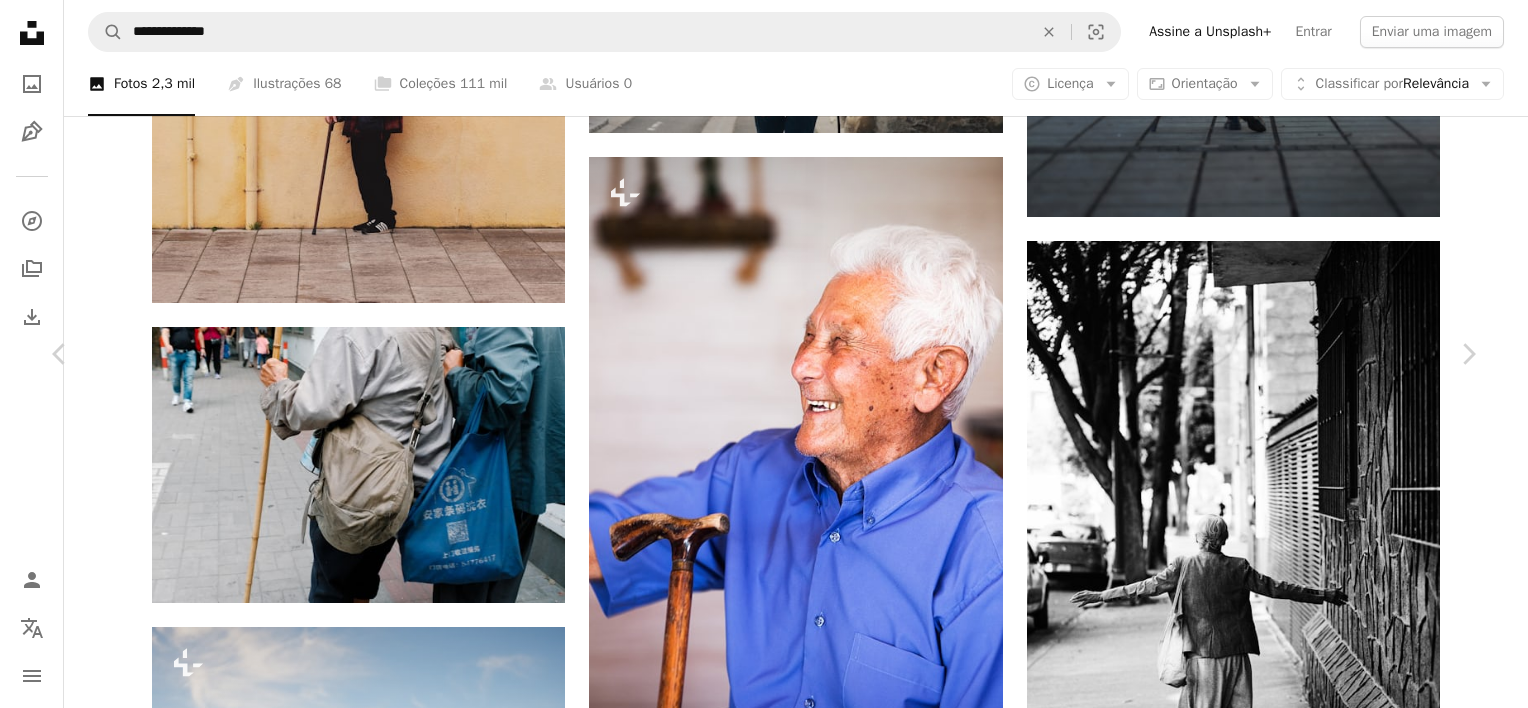 scroll, scrollTop: 0, scrollLeft: 0, axis: both 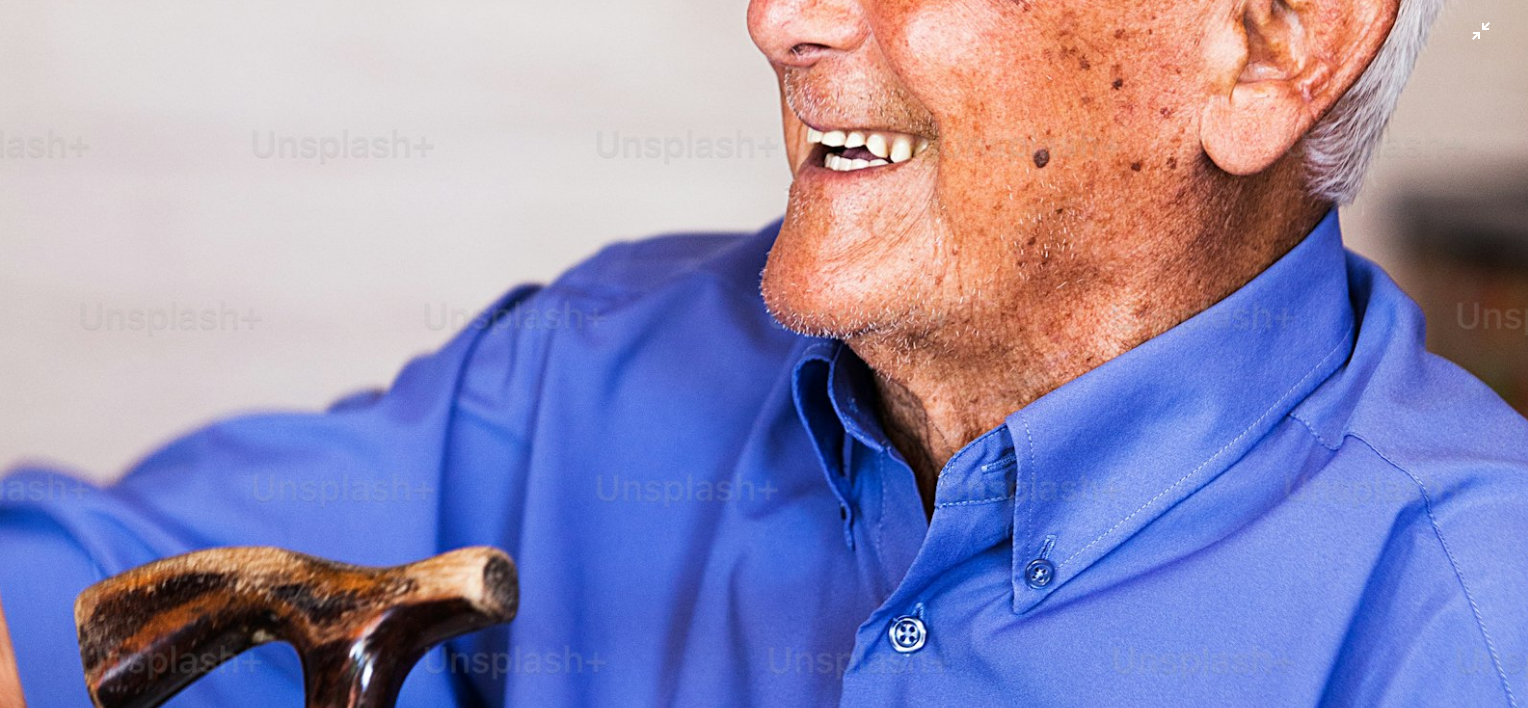 click at bounding box center (764, 375) 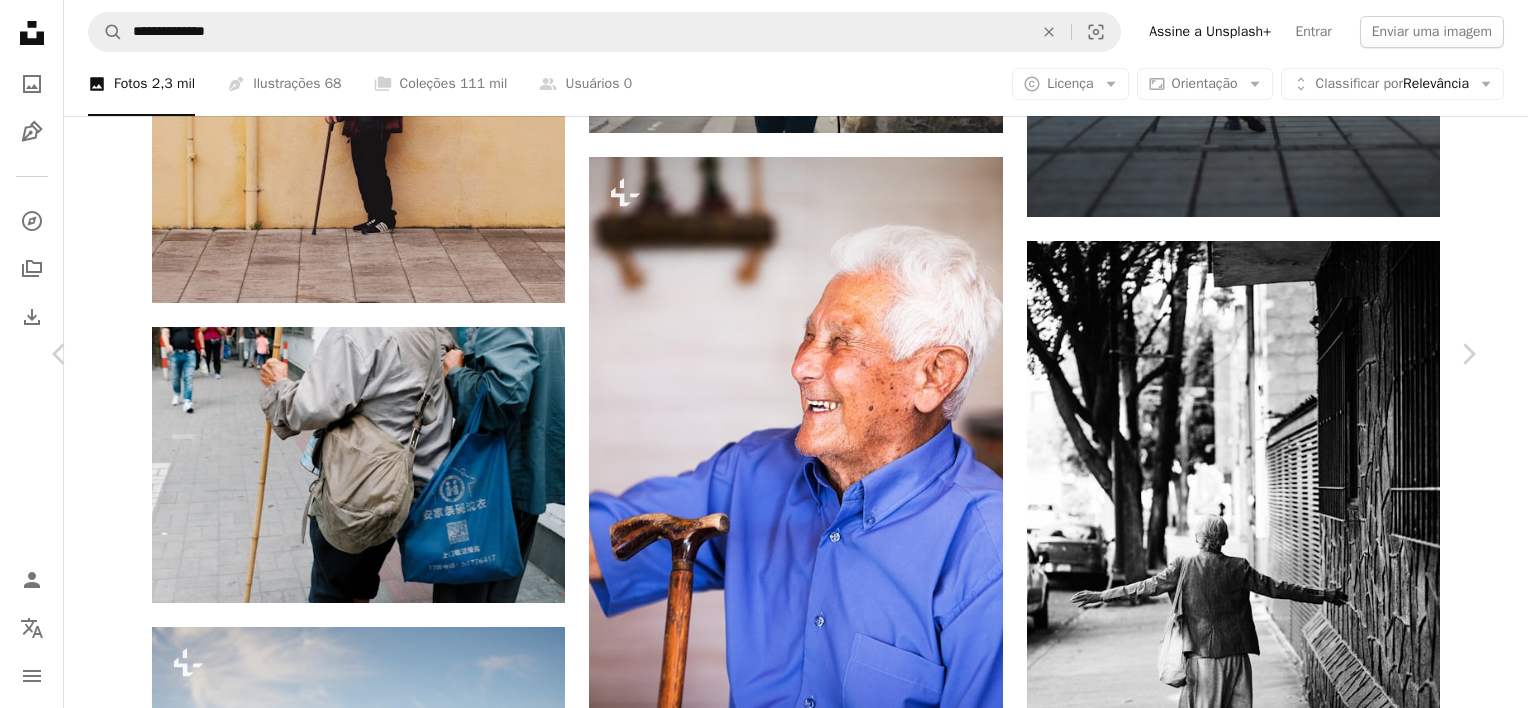 type 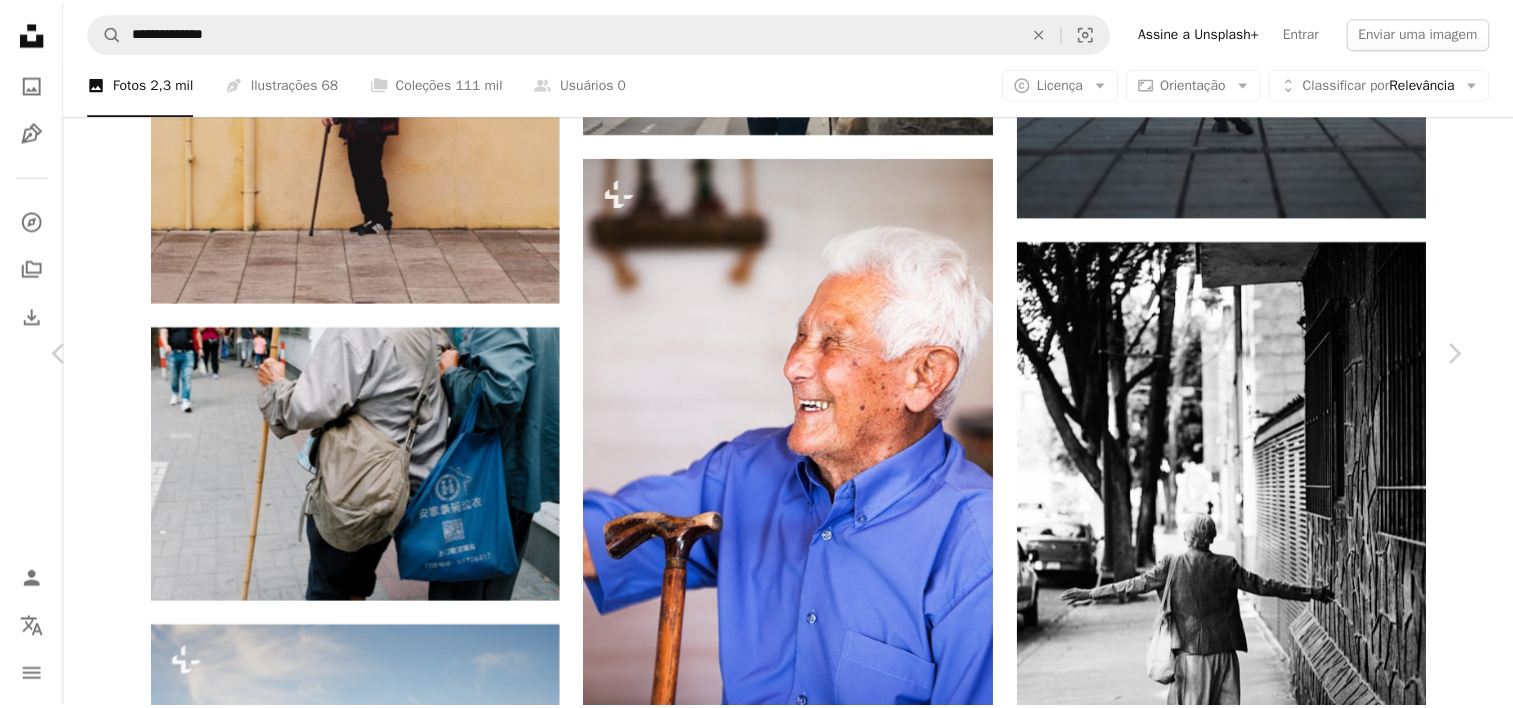 scroll, scrollTop: 0, scrollLeft: 0, axis: both 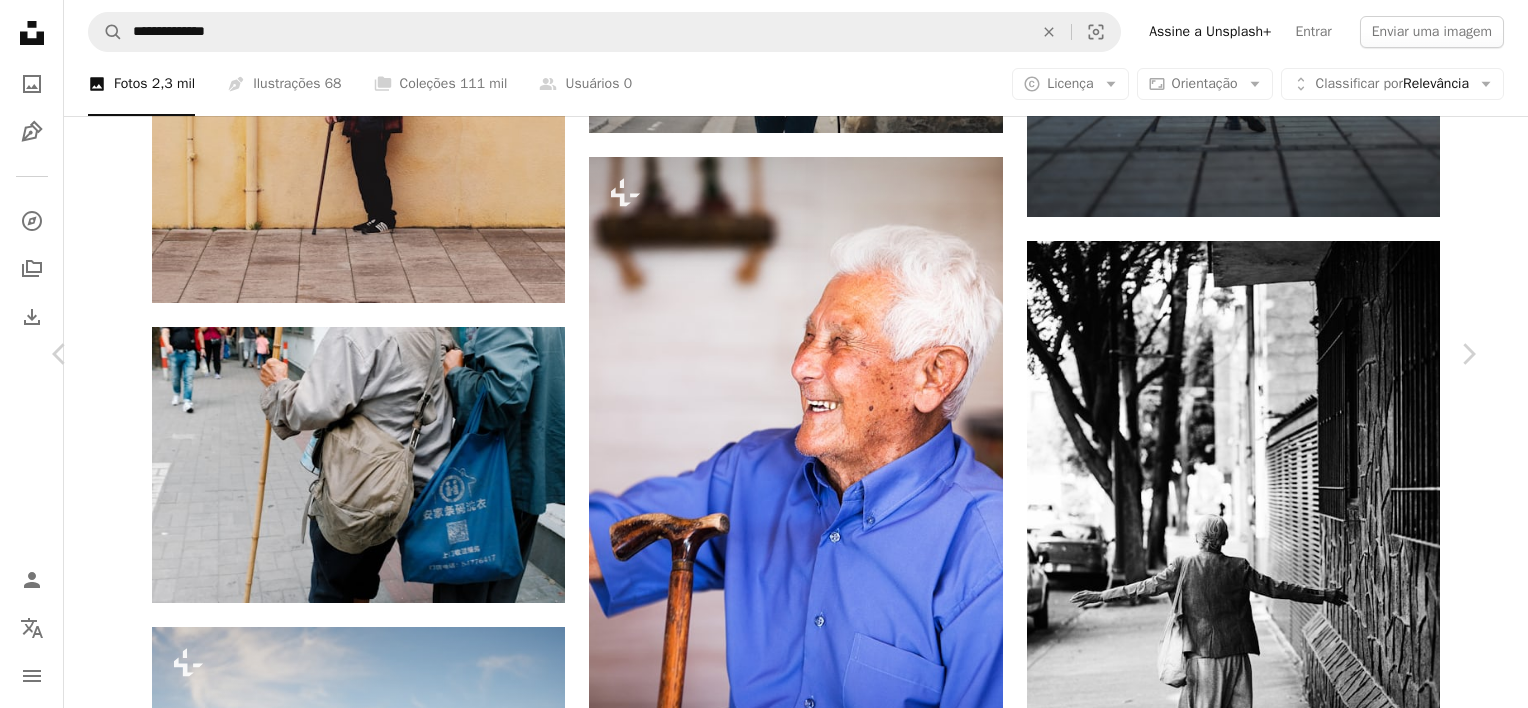 click on "An X shape Chevron left Chevron right [NAME] Para Unsplash+ A heart A plus sign Editar imagem Plus sign for Unsplash+ A lock Baixar Zoom in A forward-right arrow Compartilhar More Actions Calendar outlined Publicada em 19 de [MONTH] de 2023 Camera Canon, EOS 6D Safety Com a Licença da Unsplash+ feliz velho idoso sorridente homem mais velho Idosos ancião alegre avô bengala azul Fotos de stock gratuitas Desta série Plus sign for Unsplash+ Plus sign for Unsplash+ Plus sign for Unsplash+ Imagens relacionadas Plus sign for Unsplash+ A heart A plus sign [NAME] Para Unsplash+ A lock Baixar Plus sign for Unsplash+ A heart A plus sign Curated Lifestyle Para Unsplash+ A lock Baixar Plus sign for Unsplash+ A heart A plus sign Getty Images Para Unsplash+ A lock Baixar Plus sign for Unsplash+ A heart A plus sign Getty Images Para Unsplash+ A lock Baixar Plus sign for Unsplash+ A heart A plus sign Getty Images Para Unsplash+ A lock Baixar Plus sign for Unsplash+ A heart A plus sign Getty Images" at bounding box center [764, 6497] 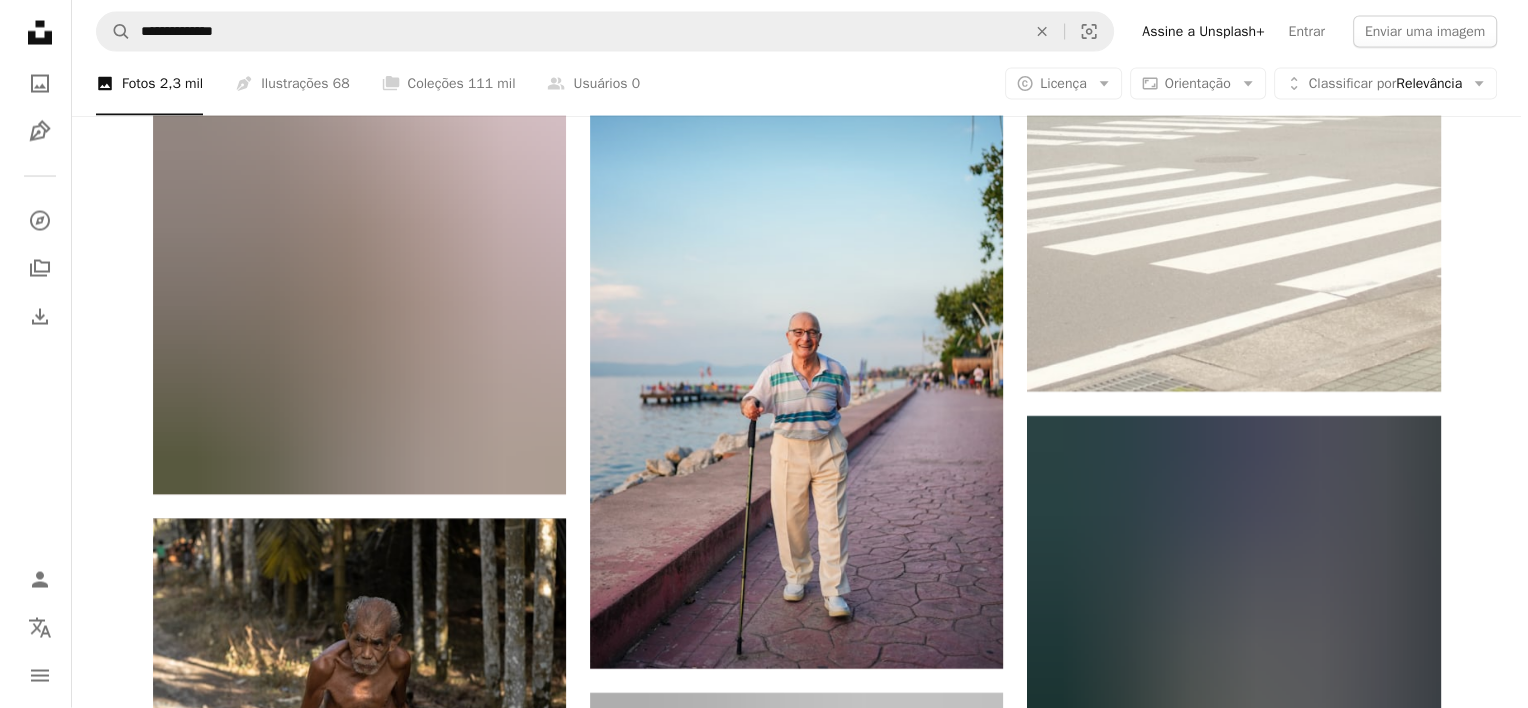 scroll, scrollTop: 4000, scrollLeft: 0, axis: vertical 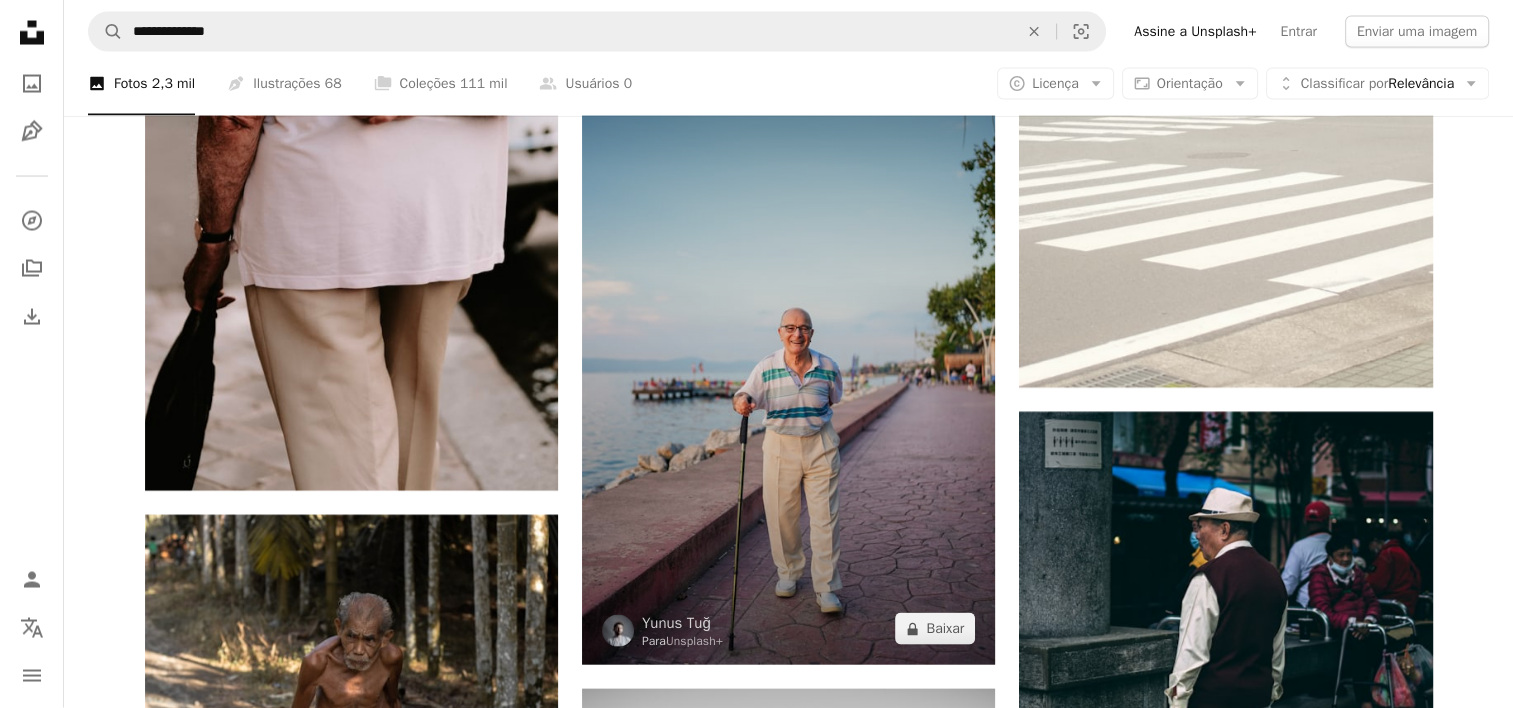 click at bounding box center (788, 355) 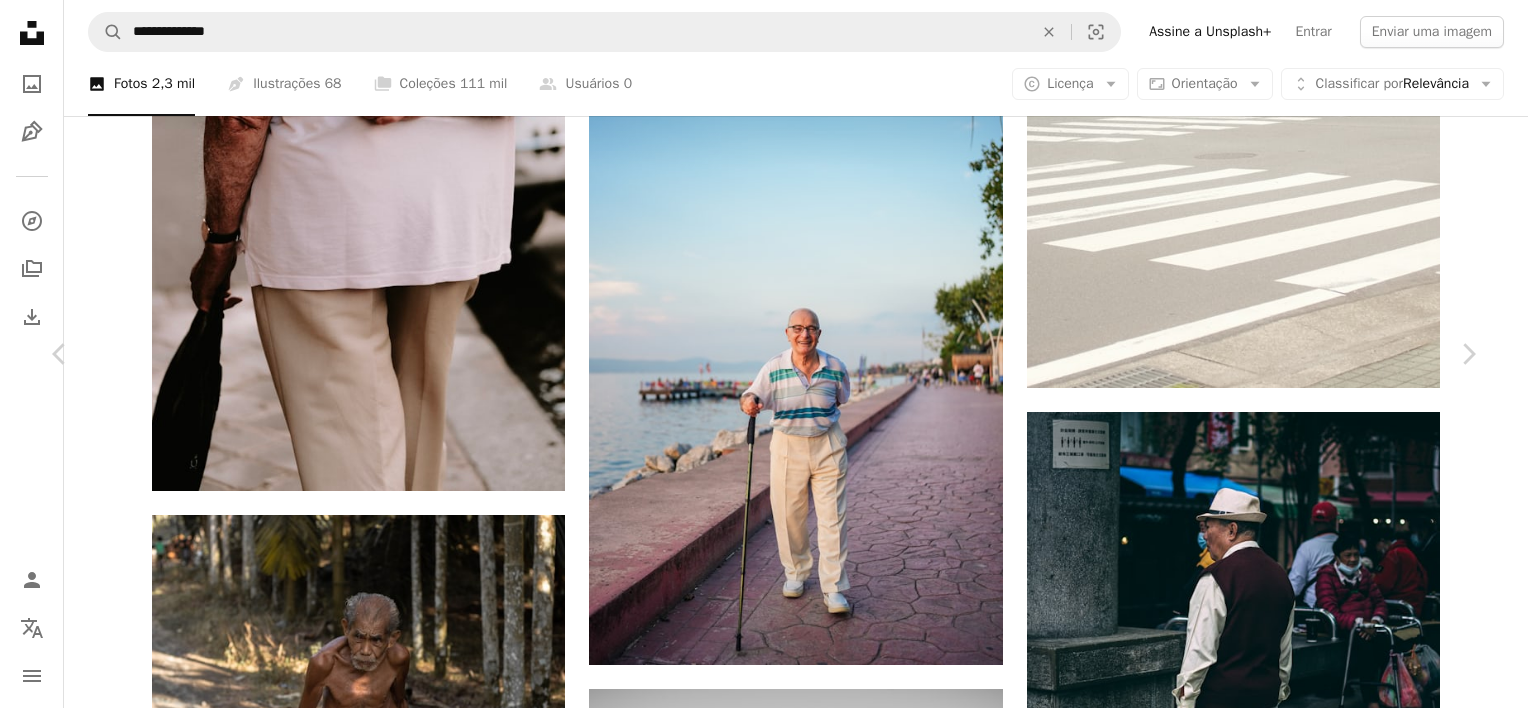 click at bounding box center (756, 5121) 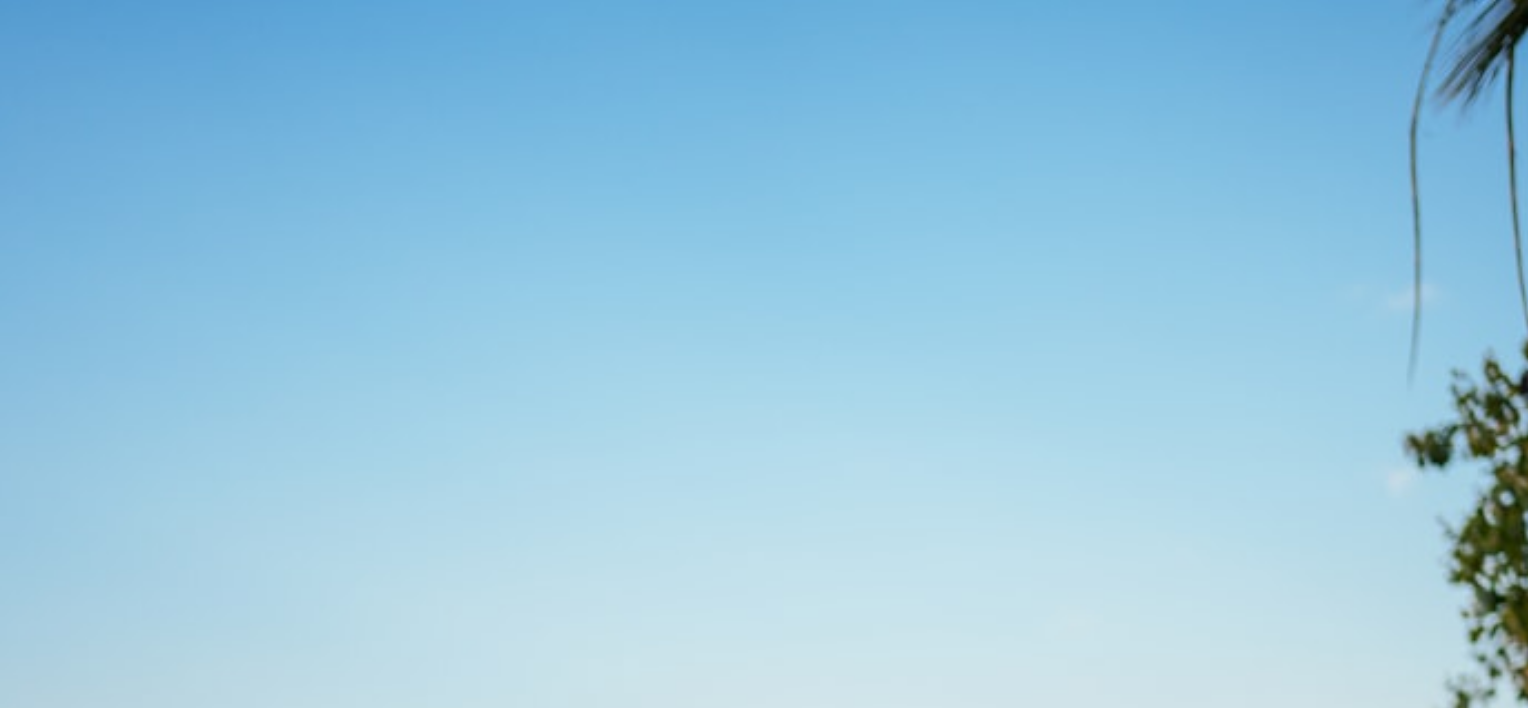 scroll, scrollTop: 771, scrollLeft: 0, axis: vertical 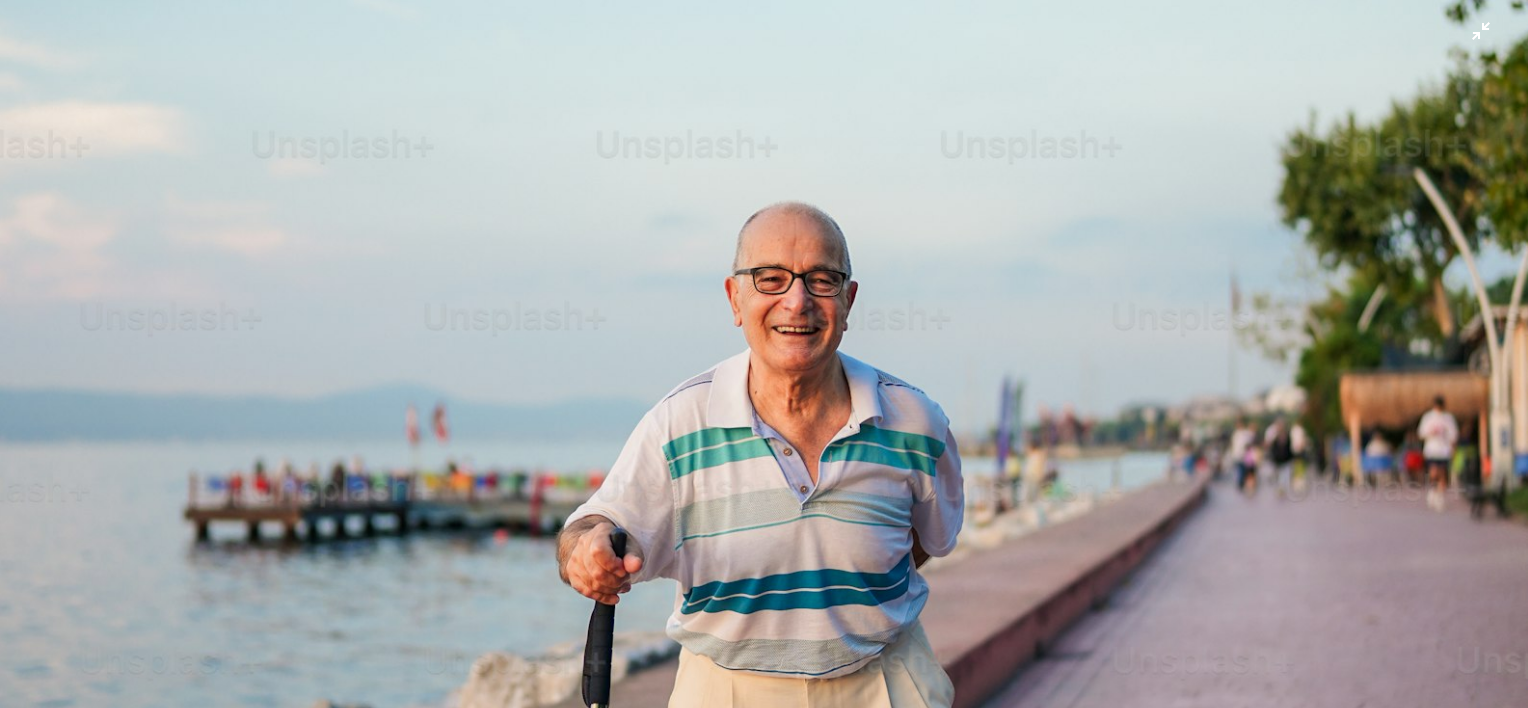 click at bounding box center (764, 375) 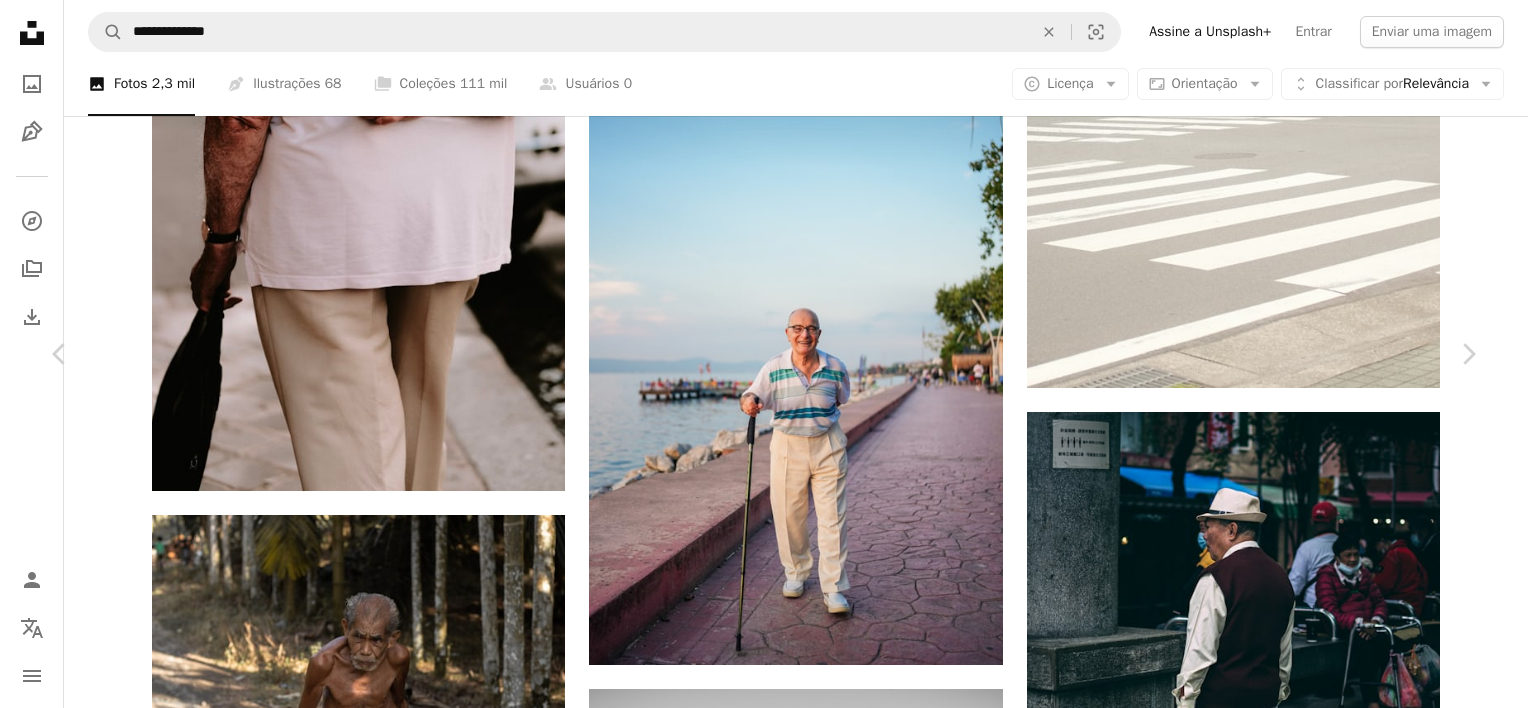 type 